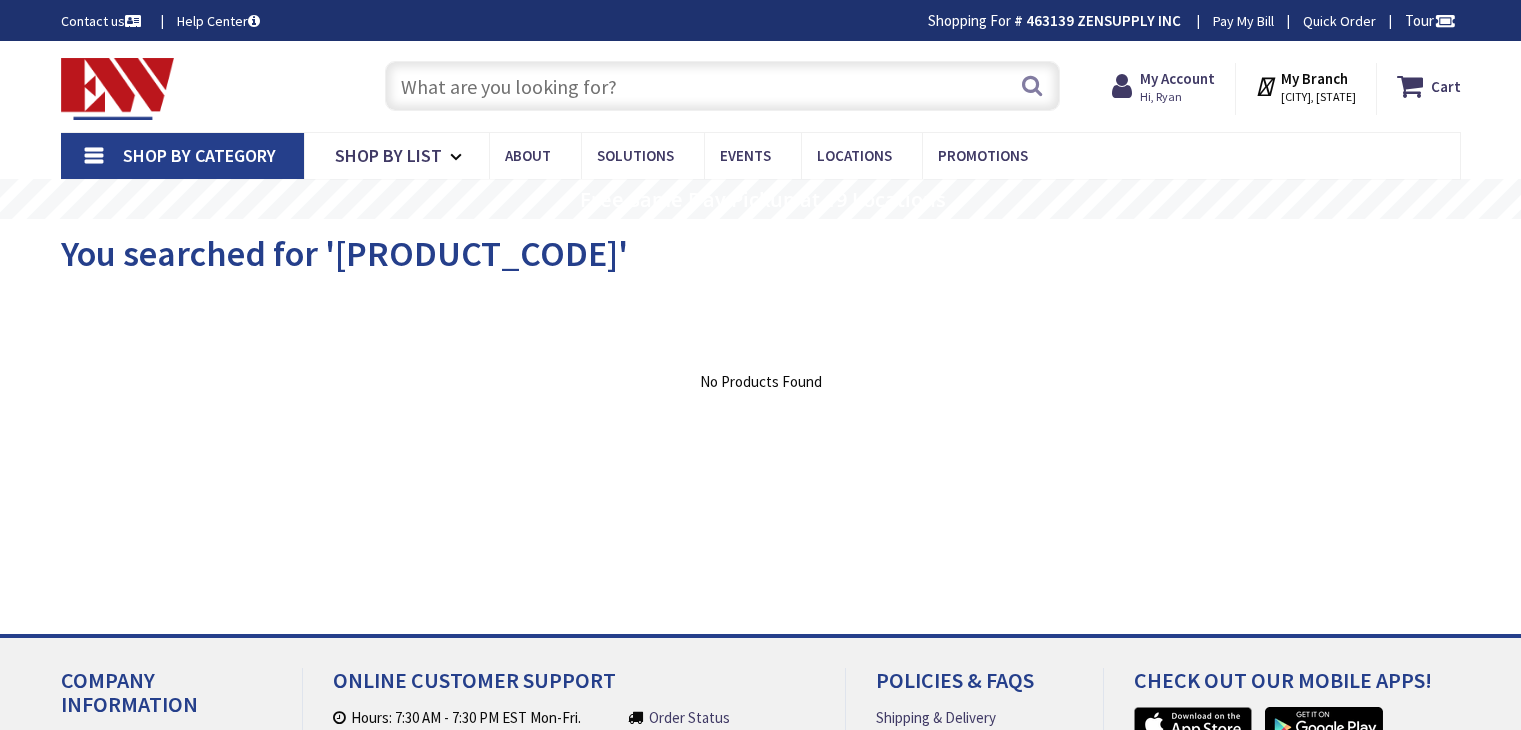 scroll, scrollTop: 0, scrollLeft: 0, axis: both 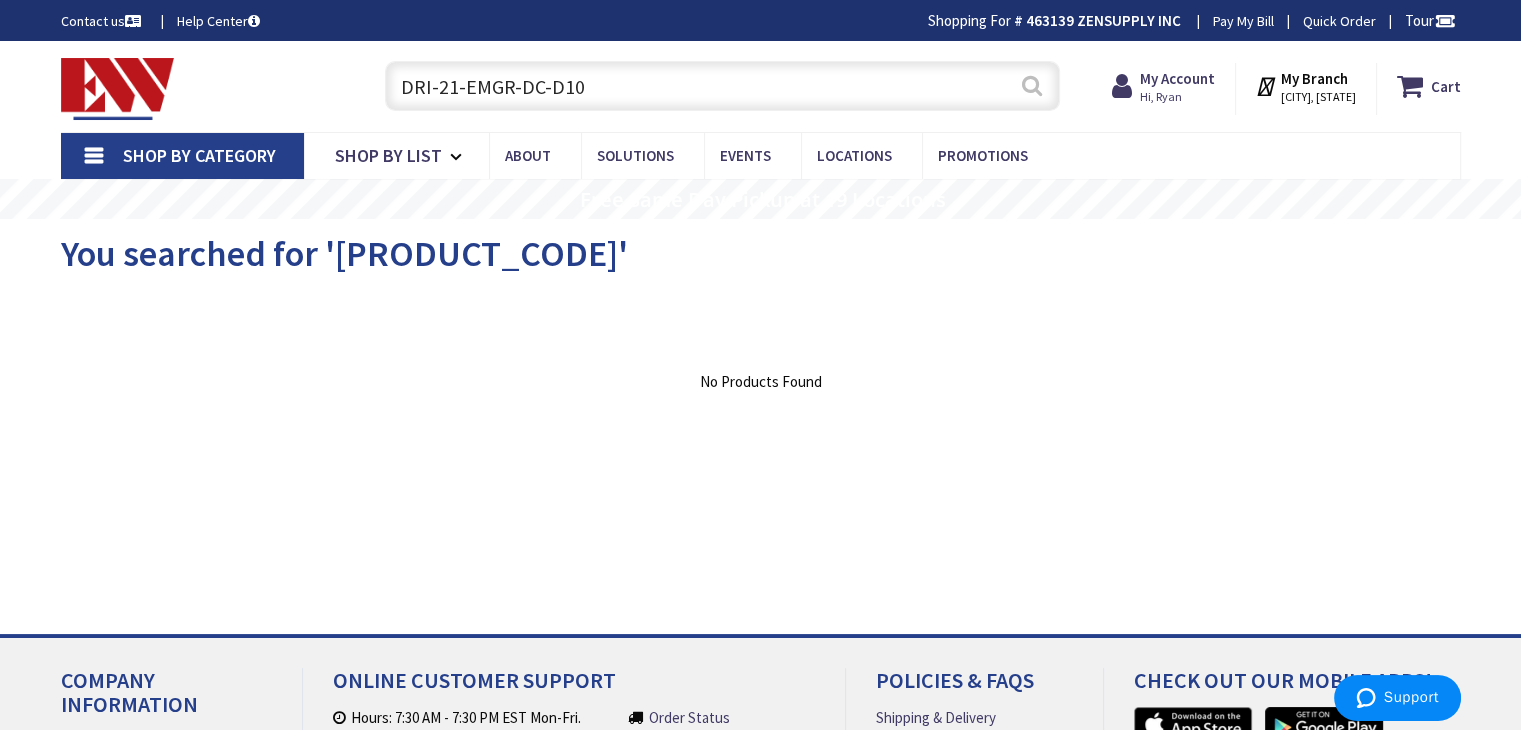 type on "DRI-21-EMGR-DC-D10" 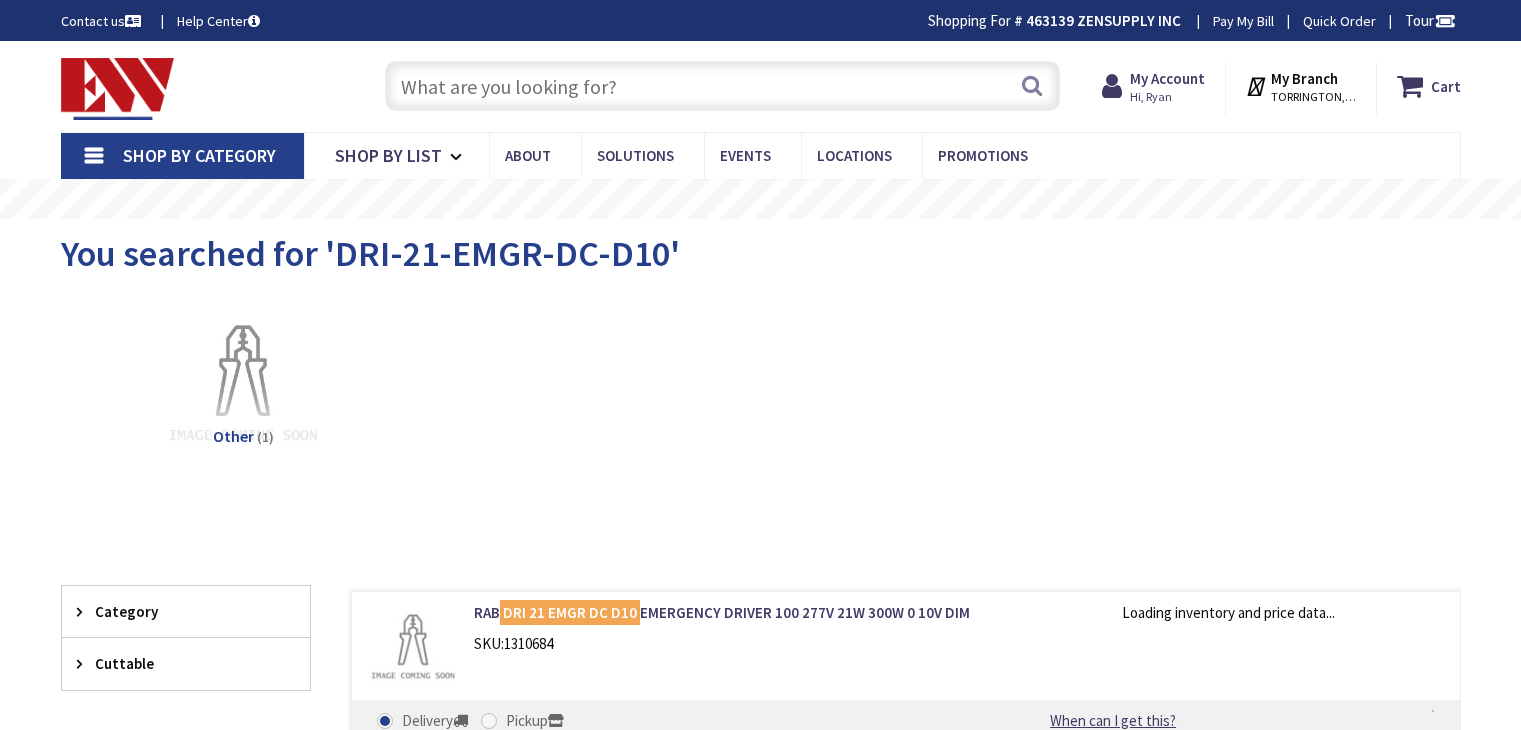 scroll, scrollTop: 0, scrollLeft: 0, axis: both 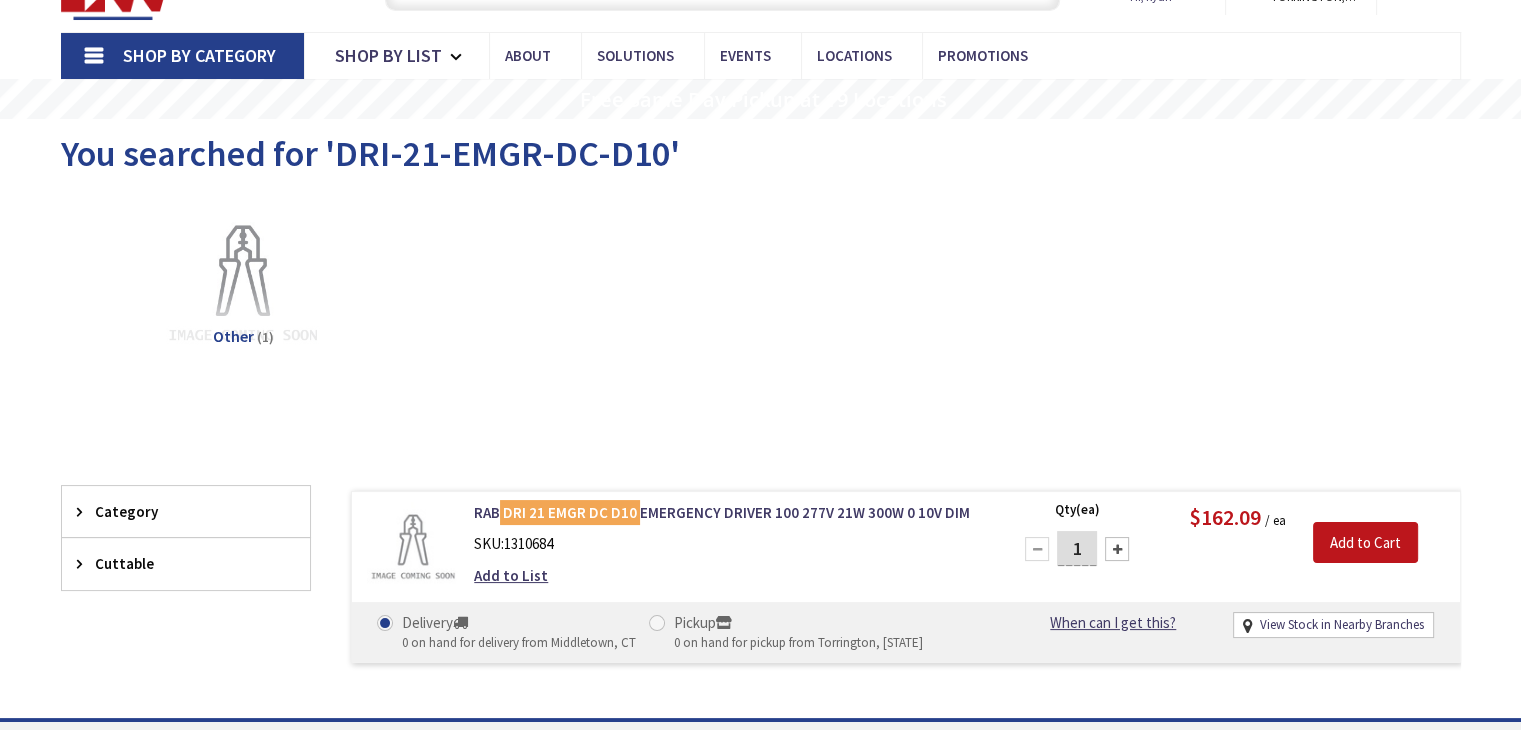 click on "RAB  DRI 21 EMGR DC D10  EMERGENCY DRIVER 100 277V 21W 300W 0 10V DIM
SKU:  1310684
Add to List" at bounding box center (728, 549) 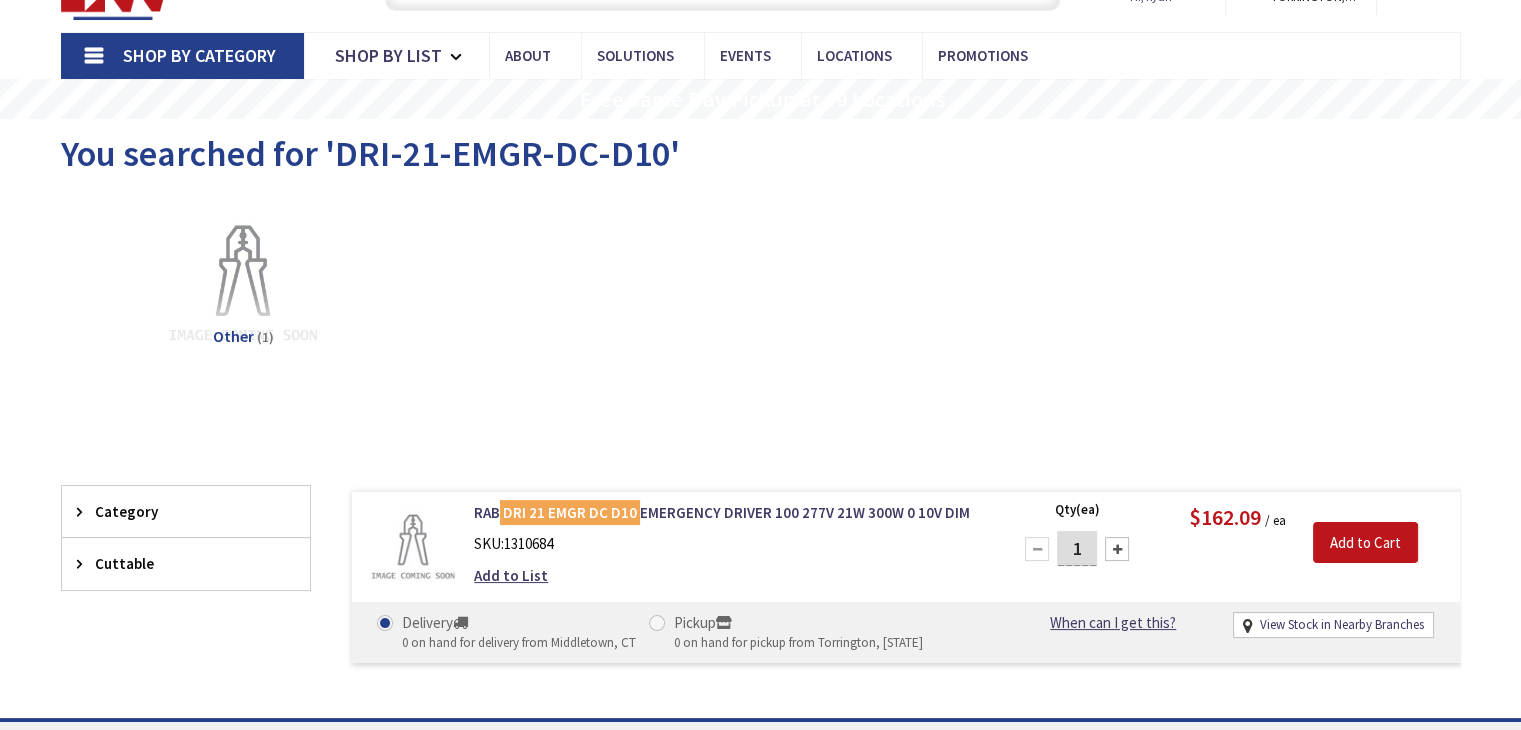scroll, scrollTop: 0, scrollLeft: 0, axis: both 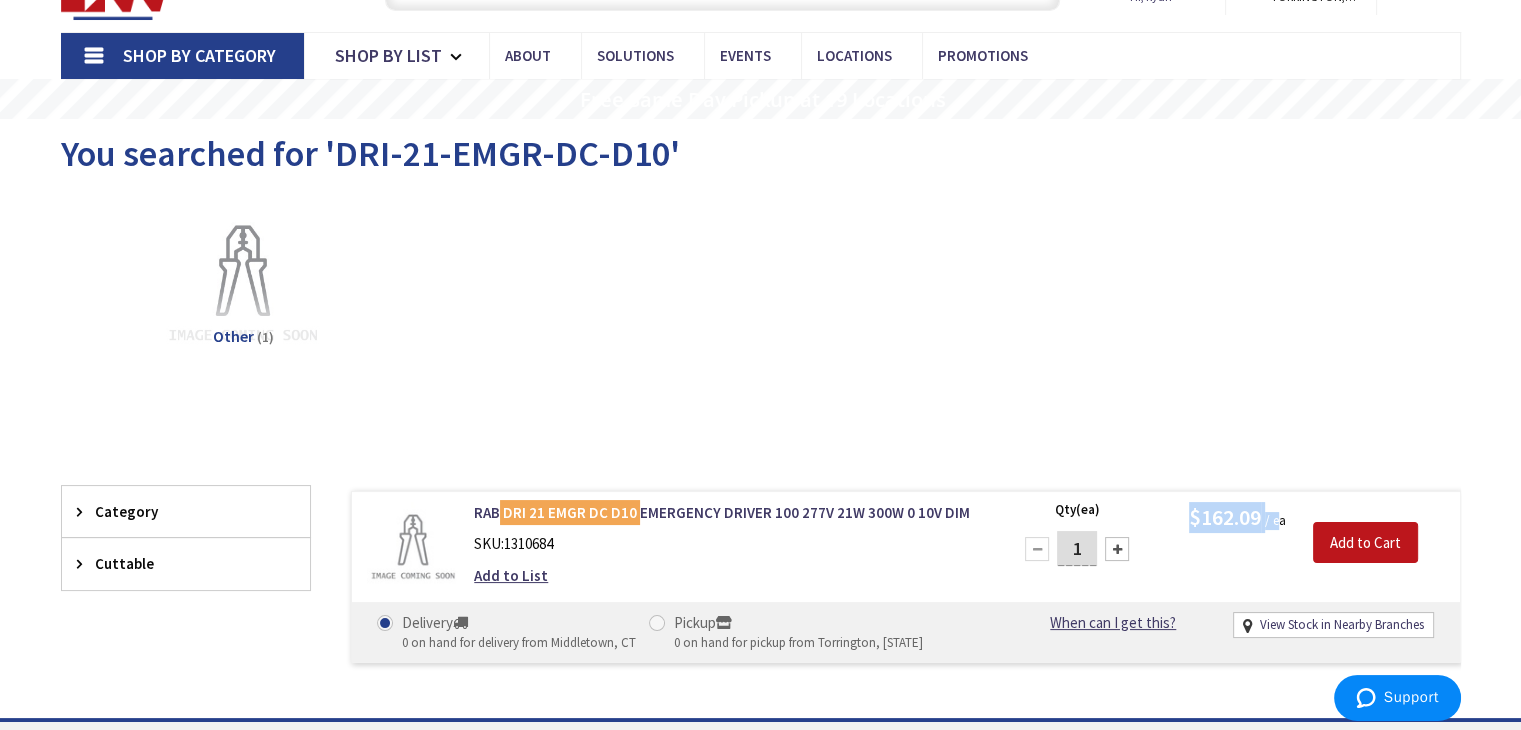 drag, startPoint x: 1180, startPoint y: 516, endPoint x: 1272, endPoint y: 517, distance: 92.00543 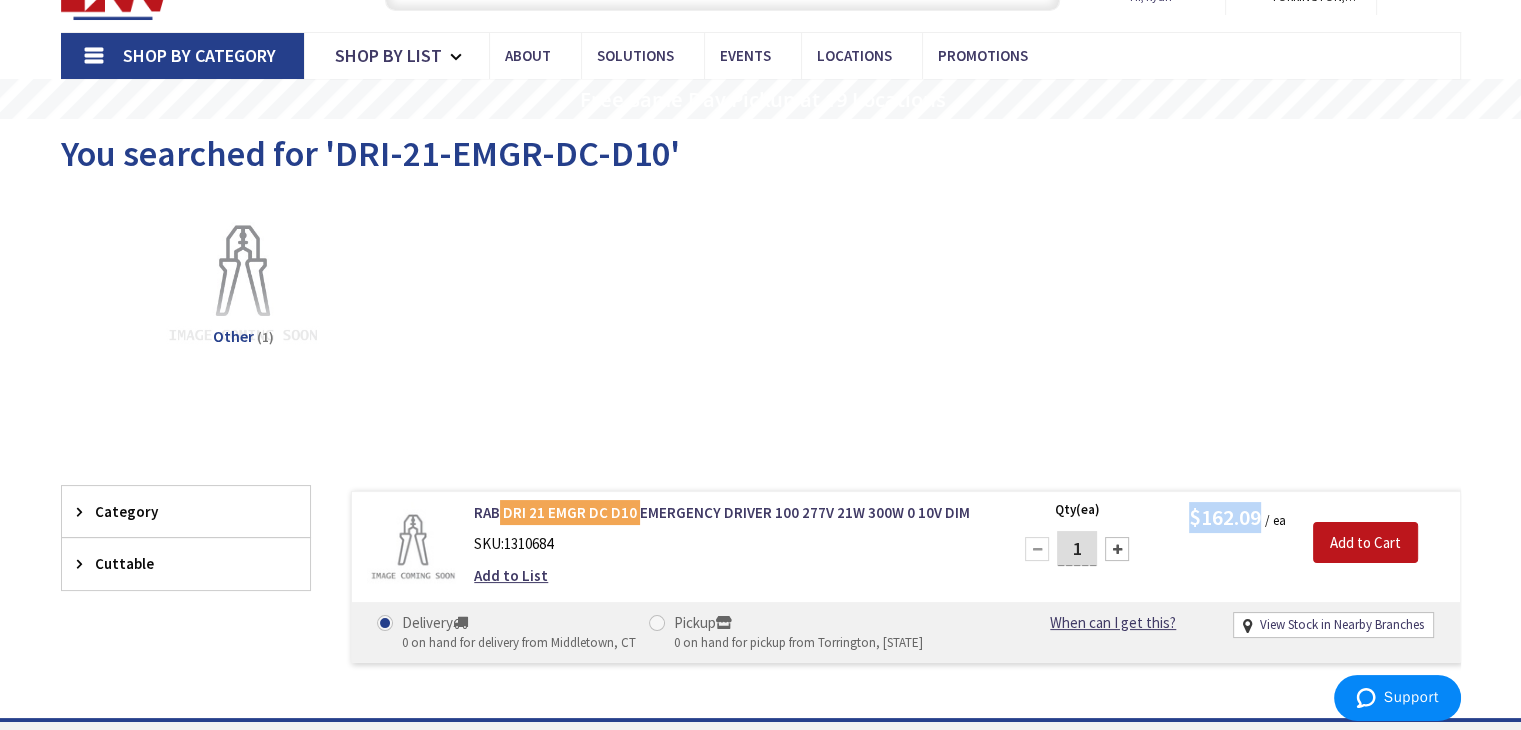 drag, startPoint x: 1179, startPoint y: 520, endPoint x: 1263, endPoint y: 522, distance: 84.0238 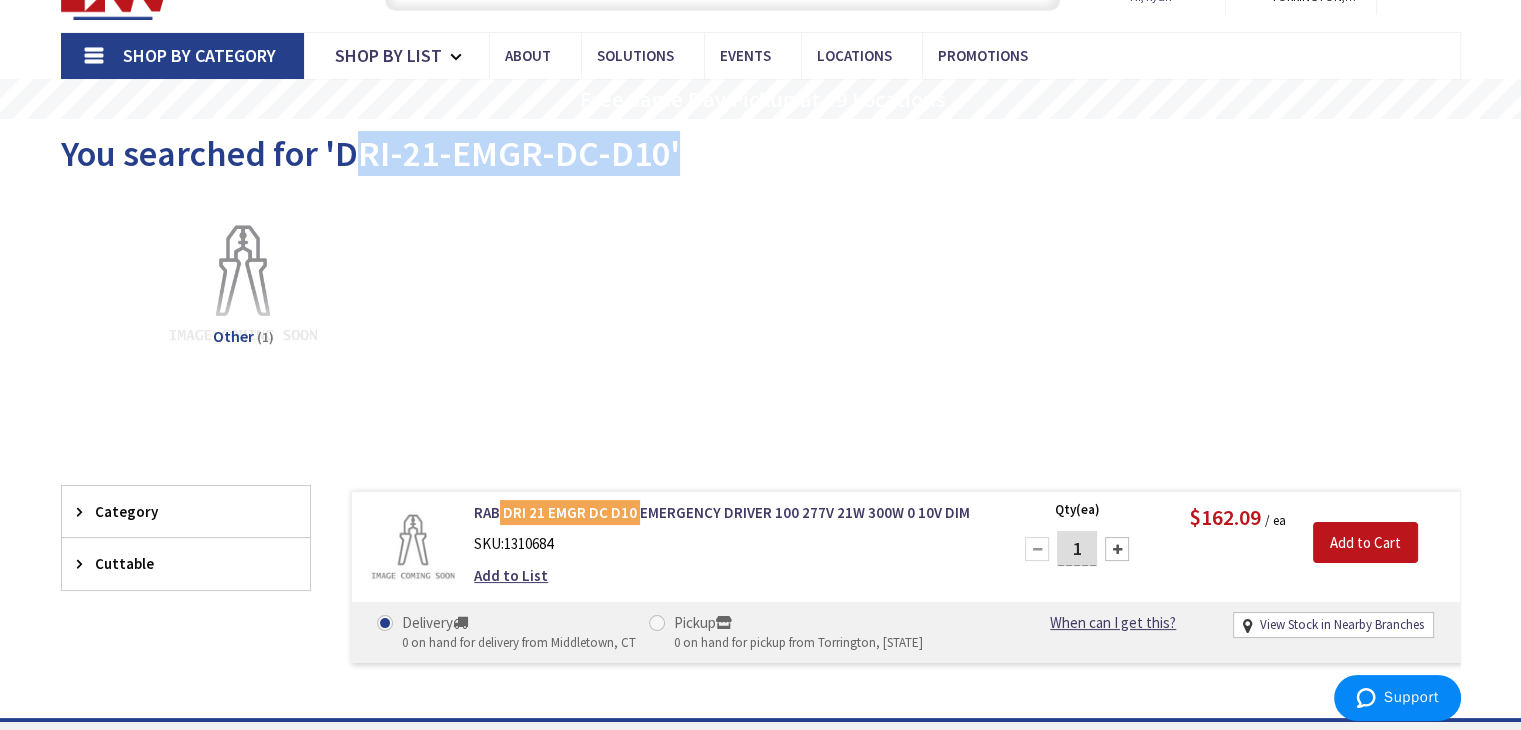 drag, startPoint x: 665, startPoint y: 173, endPoint x: 345, endPoint y: 141, distance: 321.596 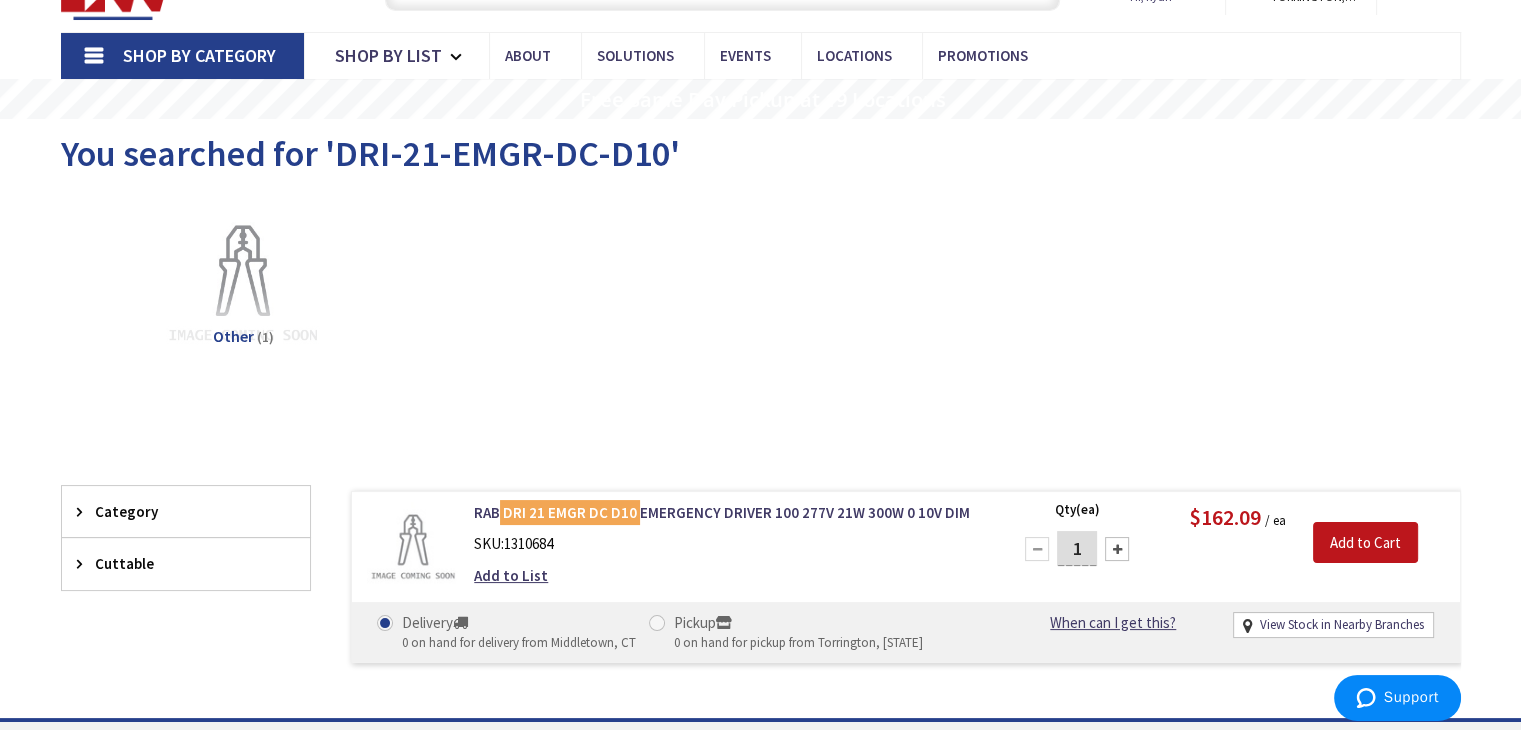 click on "Other
(1)" at bounding box center [761, 301] 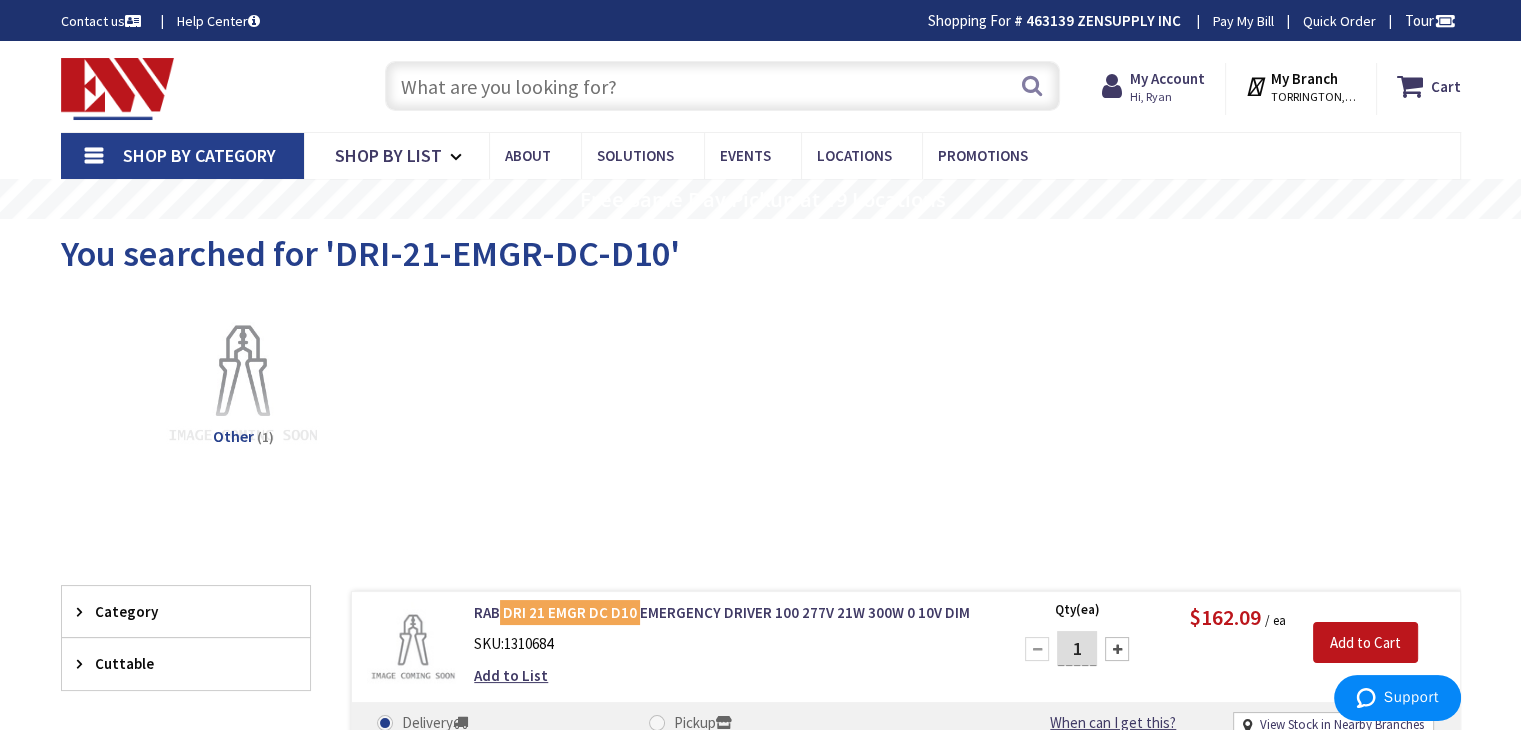 drag, startPoint x: 1399, startPoint y: 353, endPoint x: 1366, endPoint y: 321, distance: 45.96738 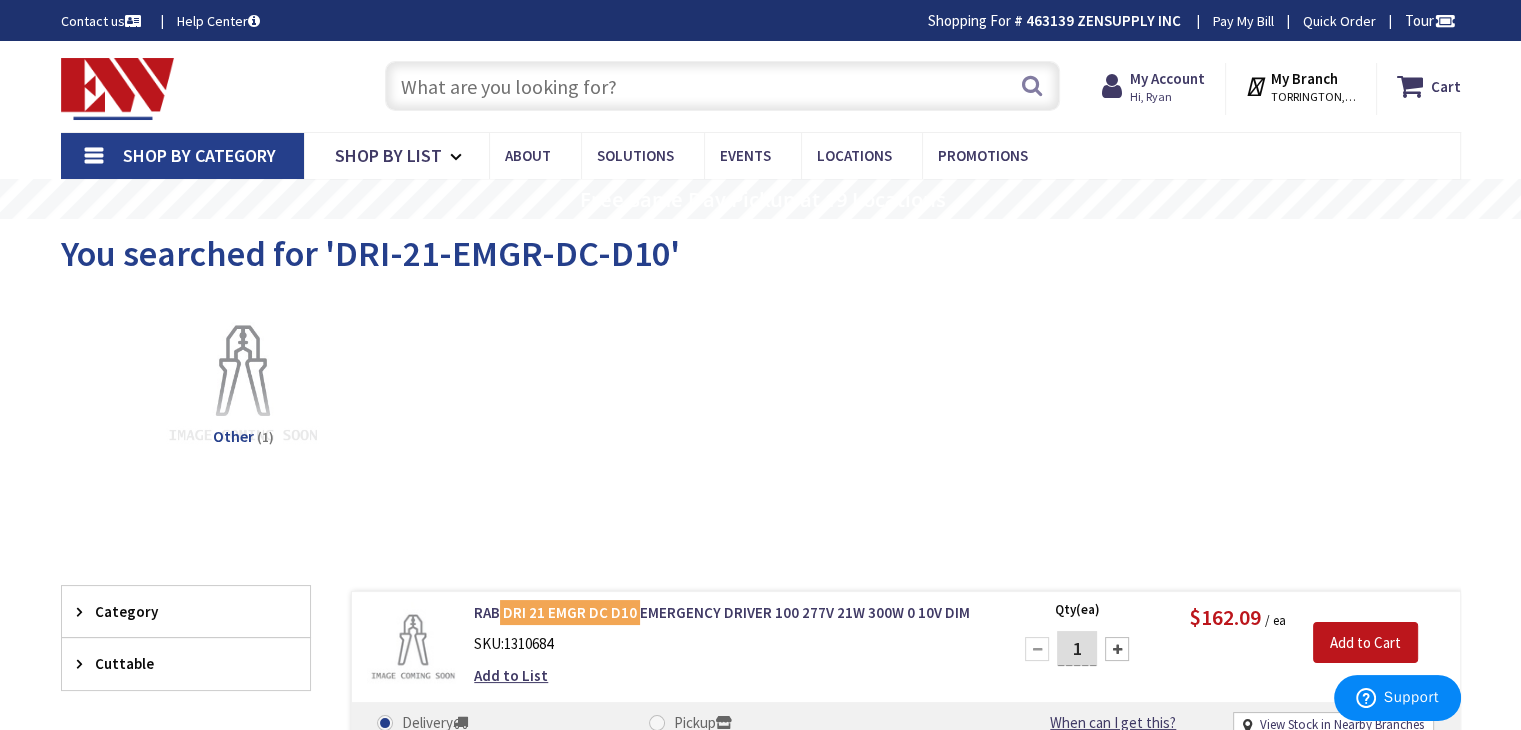 paste on "25016B" 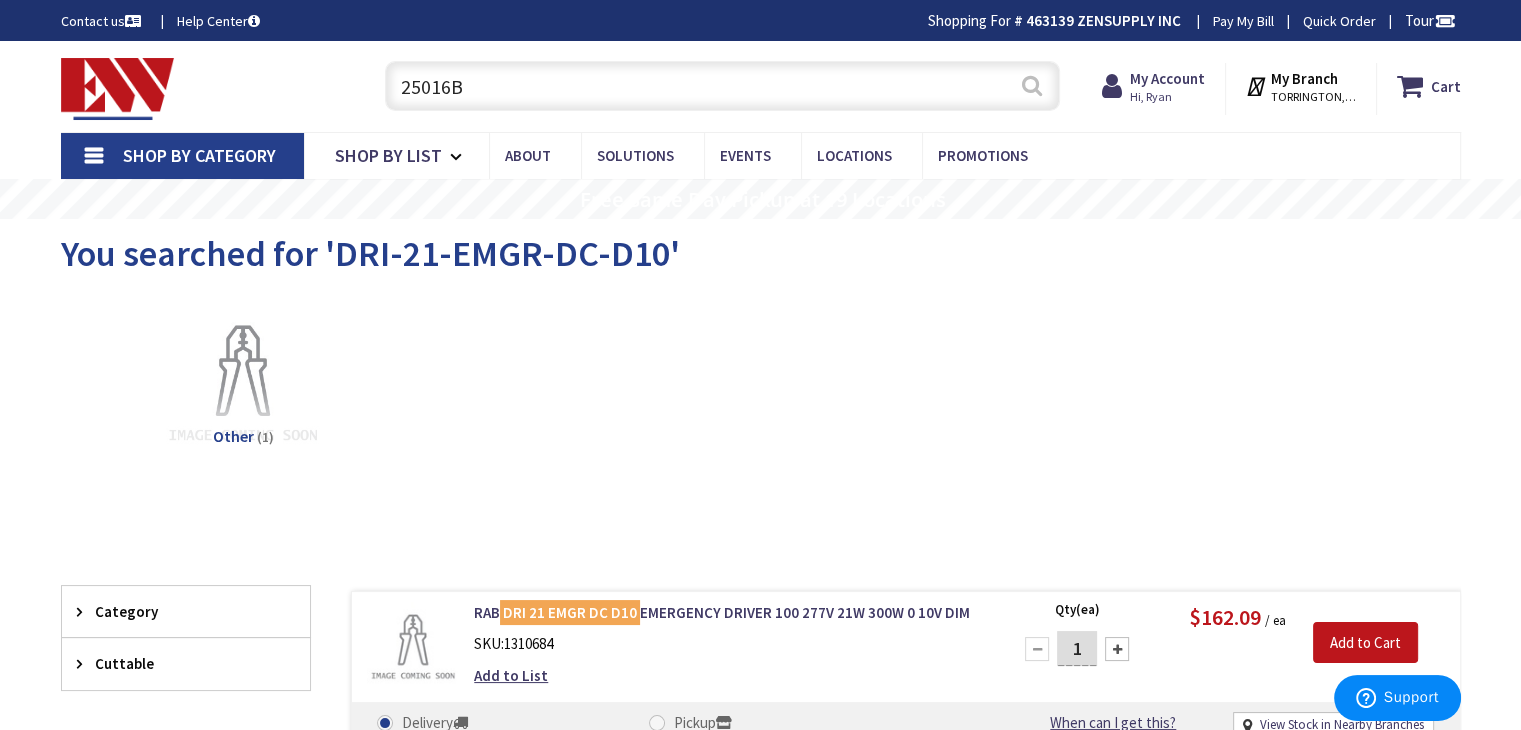 type on "25016B" 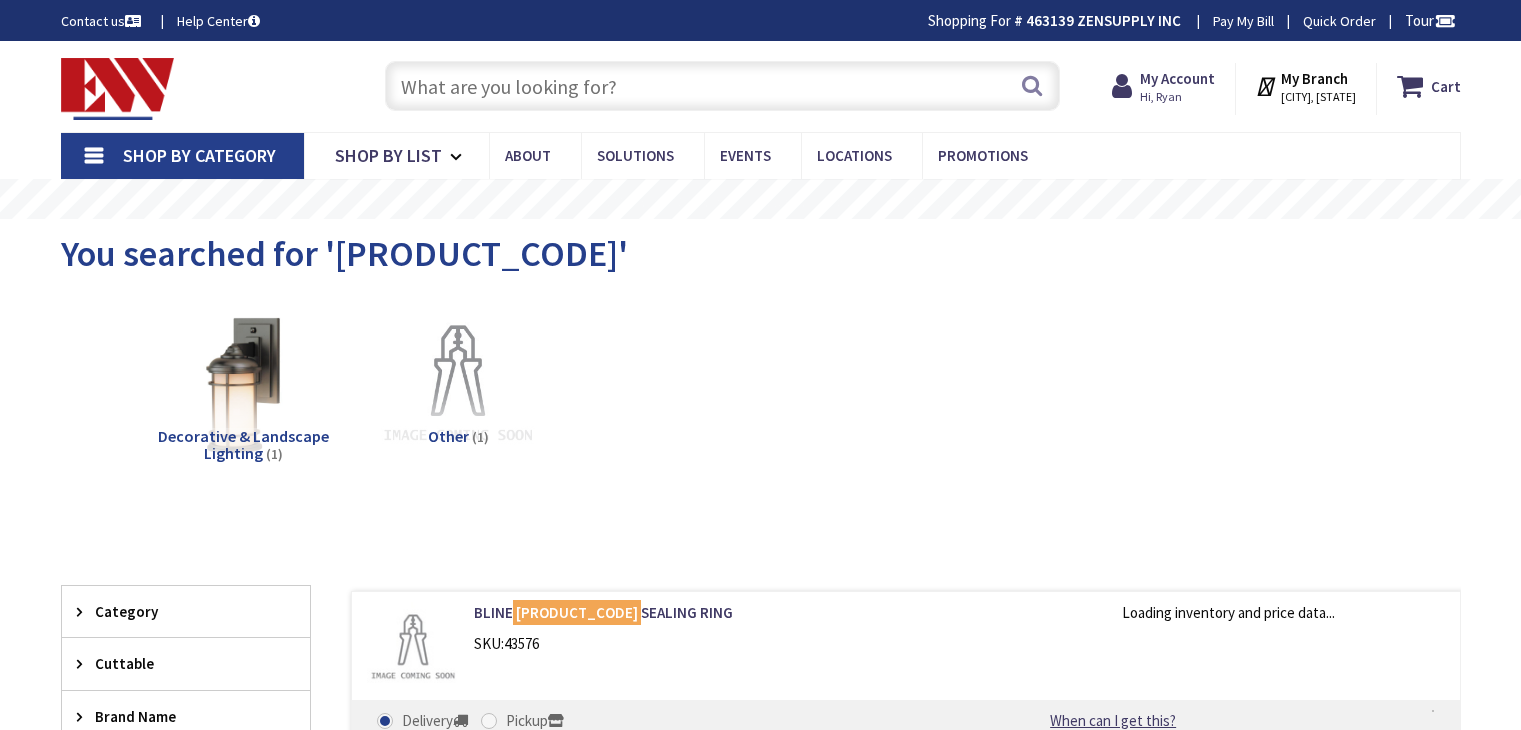 scroll, scrollTop: 0, scrollLeft: 0, axis: both 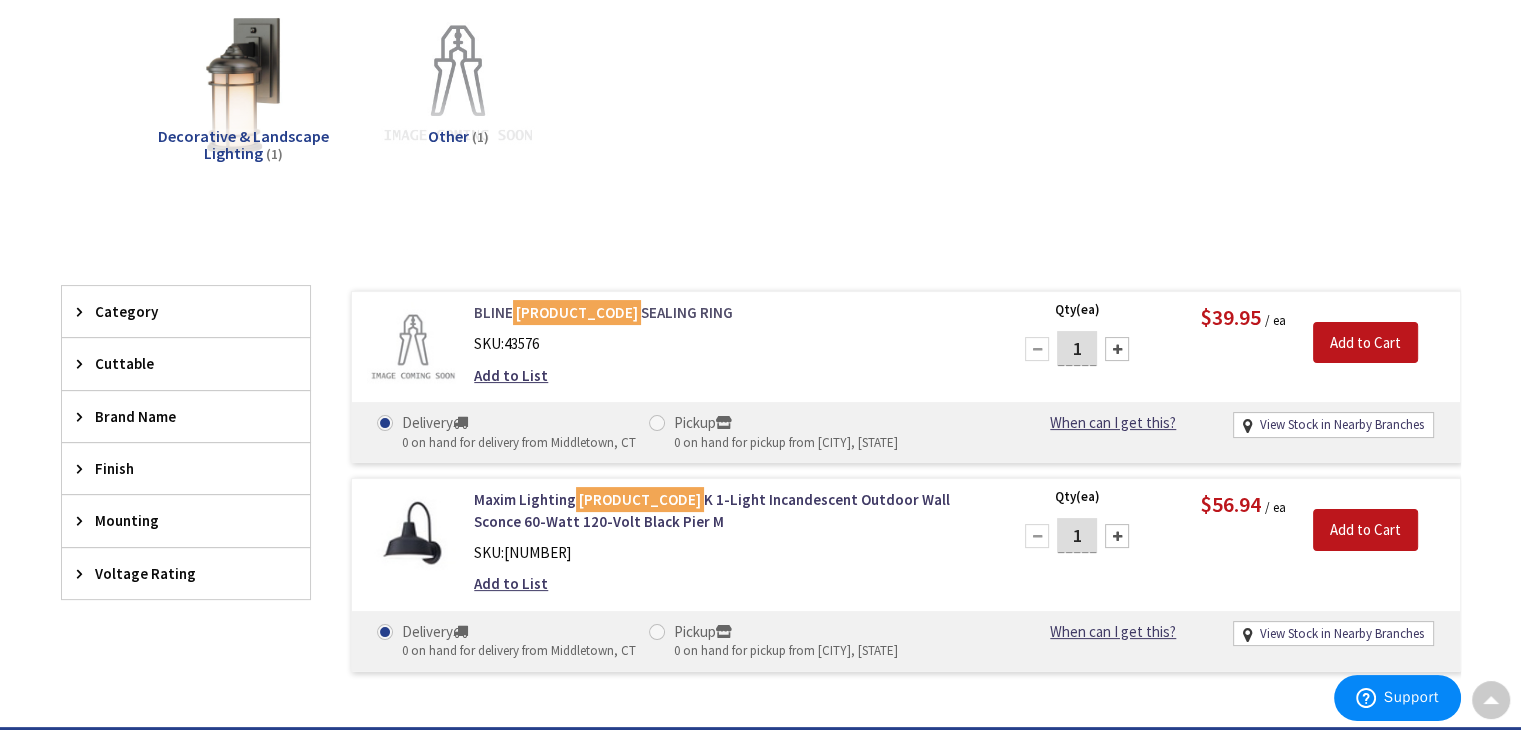 click on "BLINE  25016A  SEALING RING" at bounding box center [728, 312] 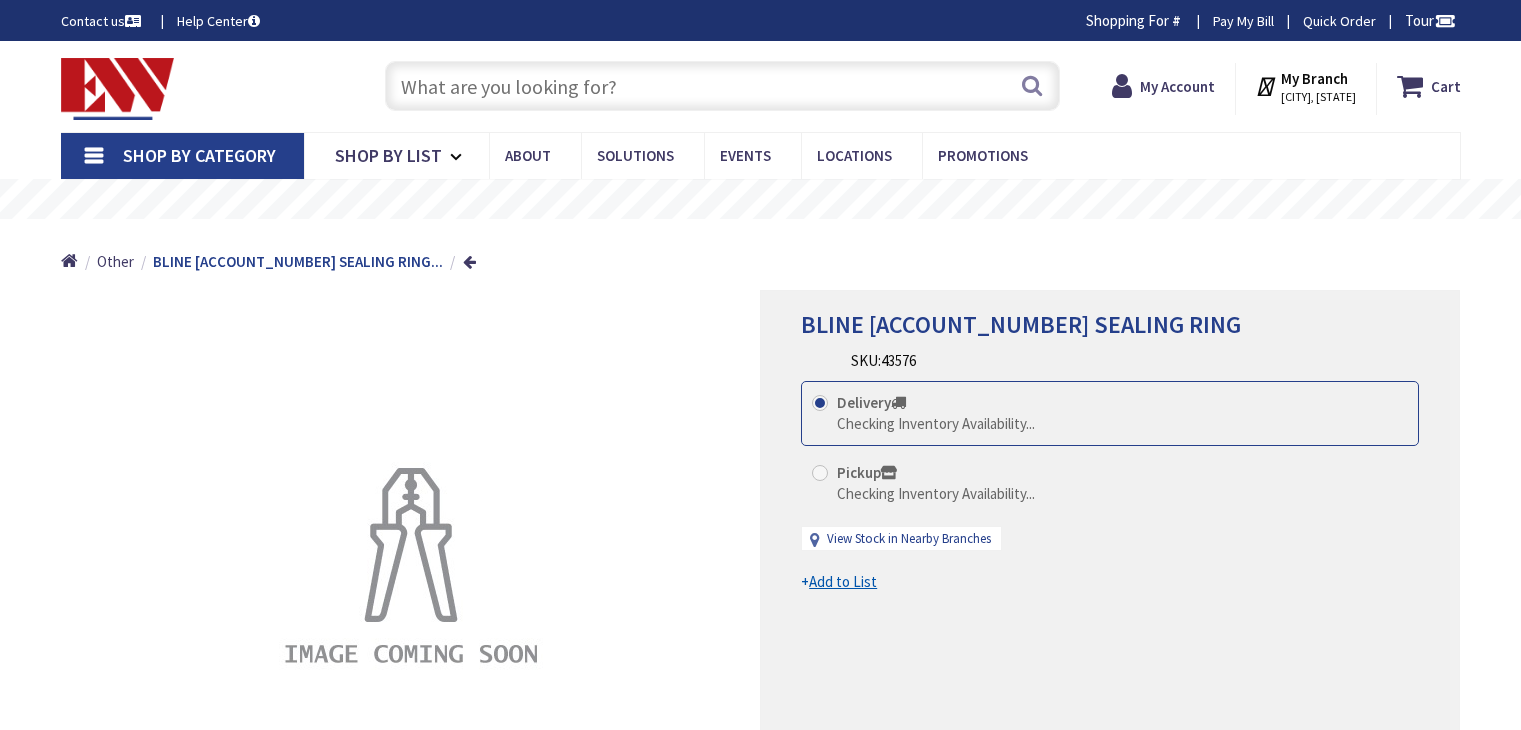 scroll, scrollTop: 0, scrollLeft: 0, axis: both 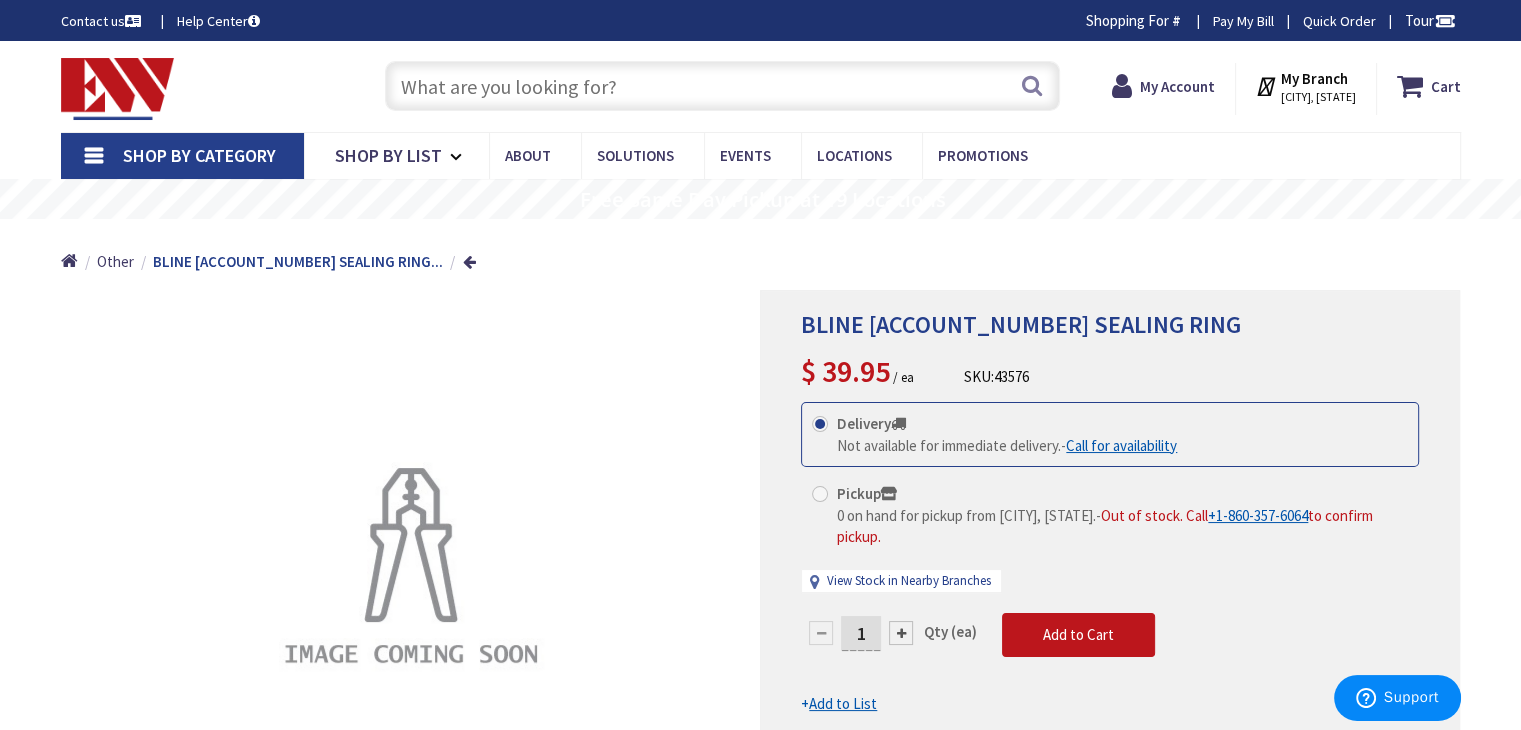 click on "BLINE 25016A SEALING RING" at bounding box center [1021, 324] 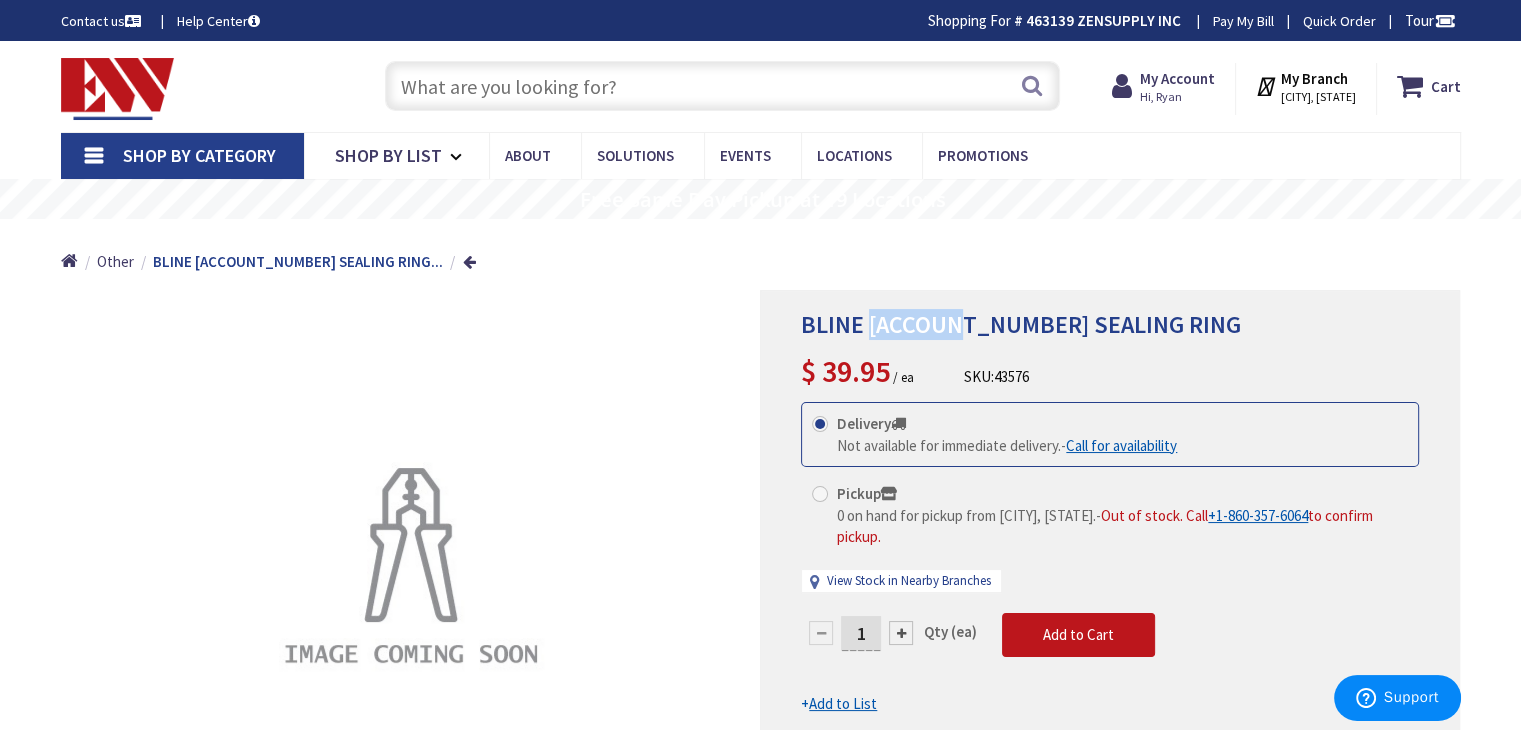 click on "BLINE 25016A SEALING RING" at bounding box center (1021, 324) 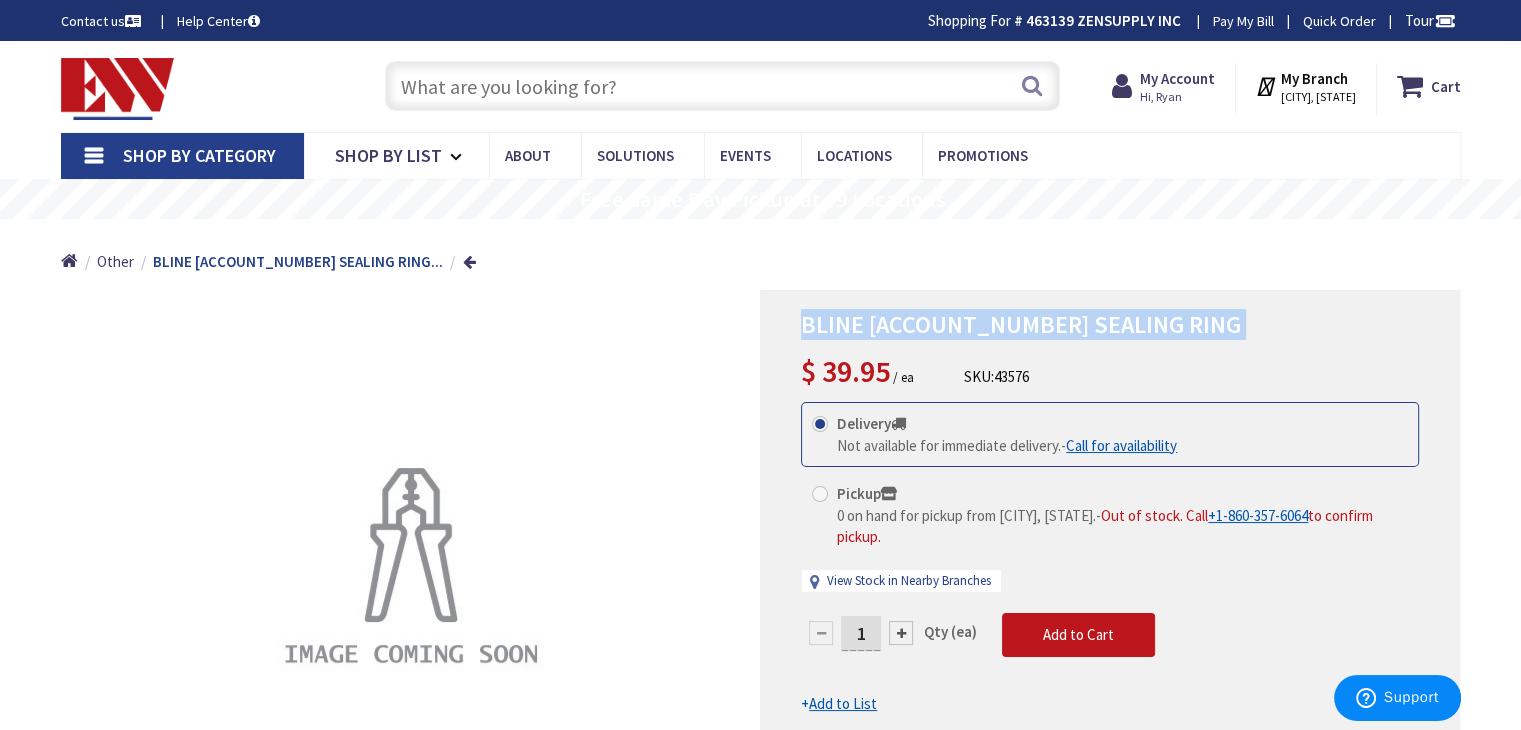 click on "BLINE 25016A SEALING RING" at bounding box center (1021, 324) 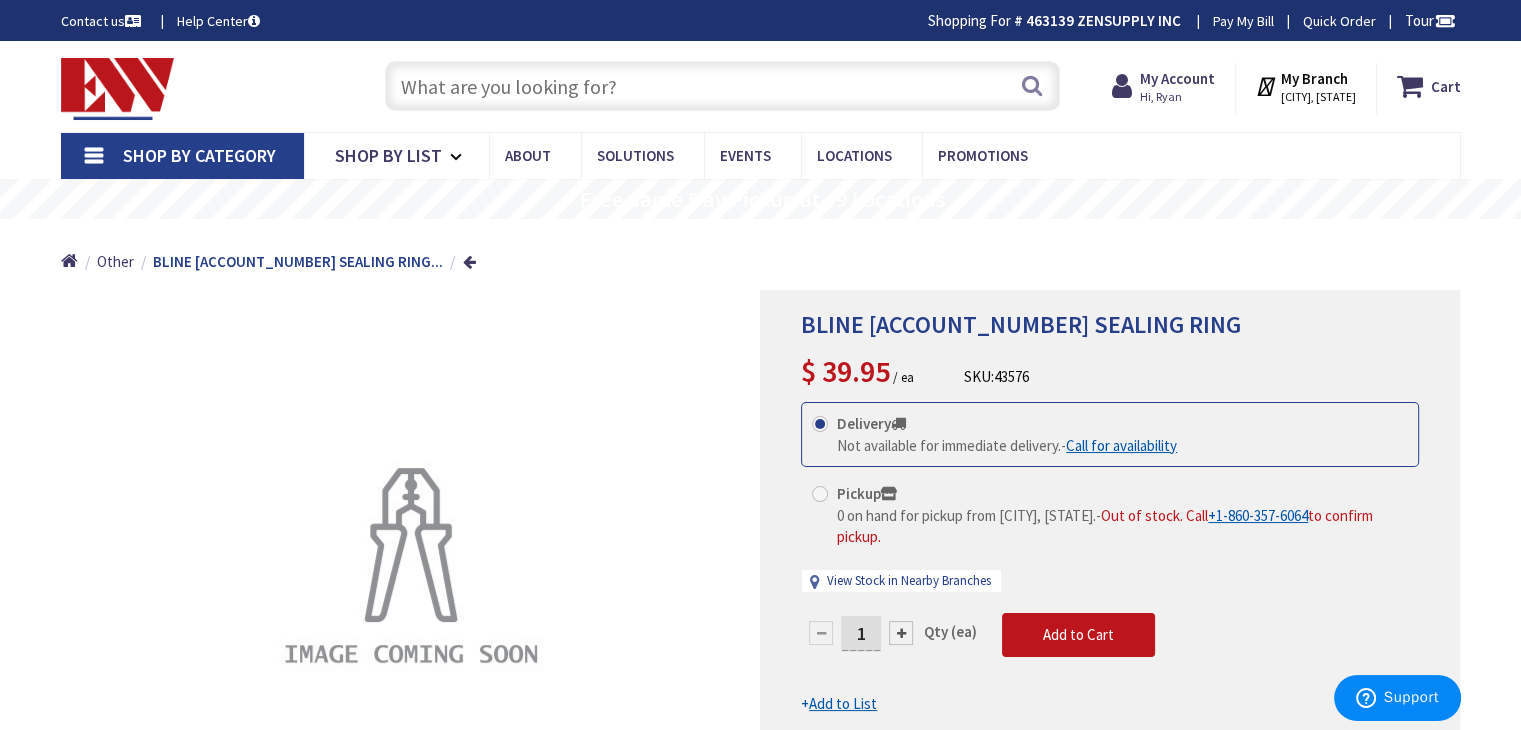 paste on "BLINE 25016A SEALING RING" 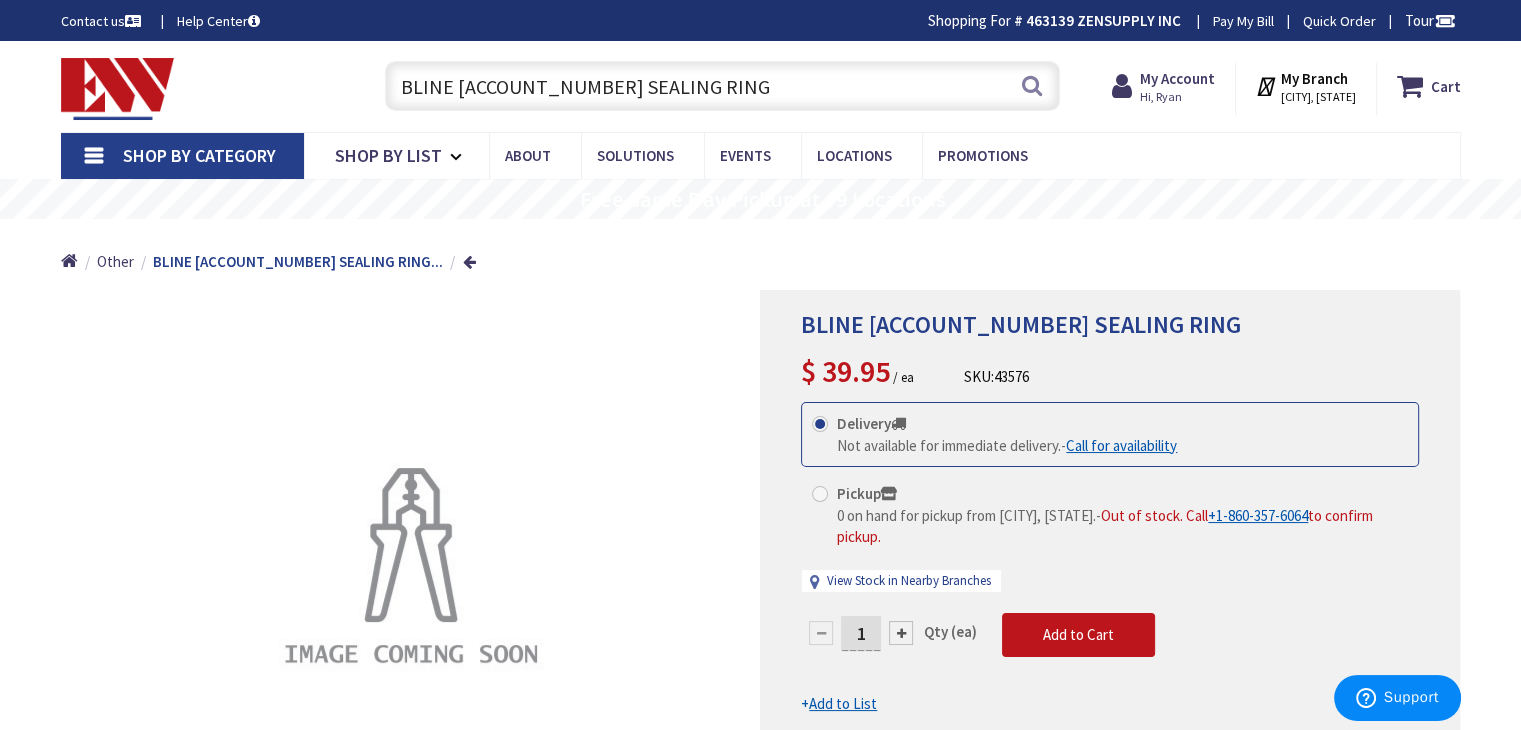 type on "BLINE 25016A SEALING RING" 